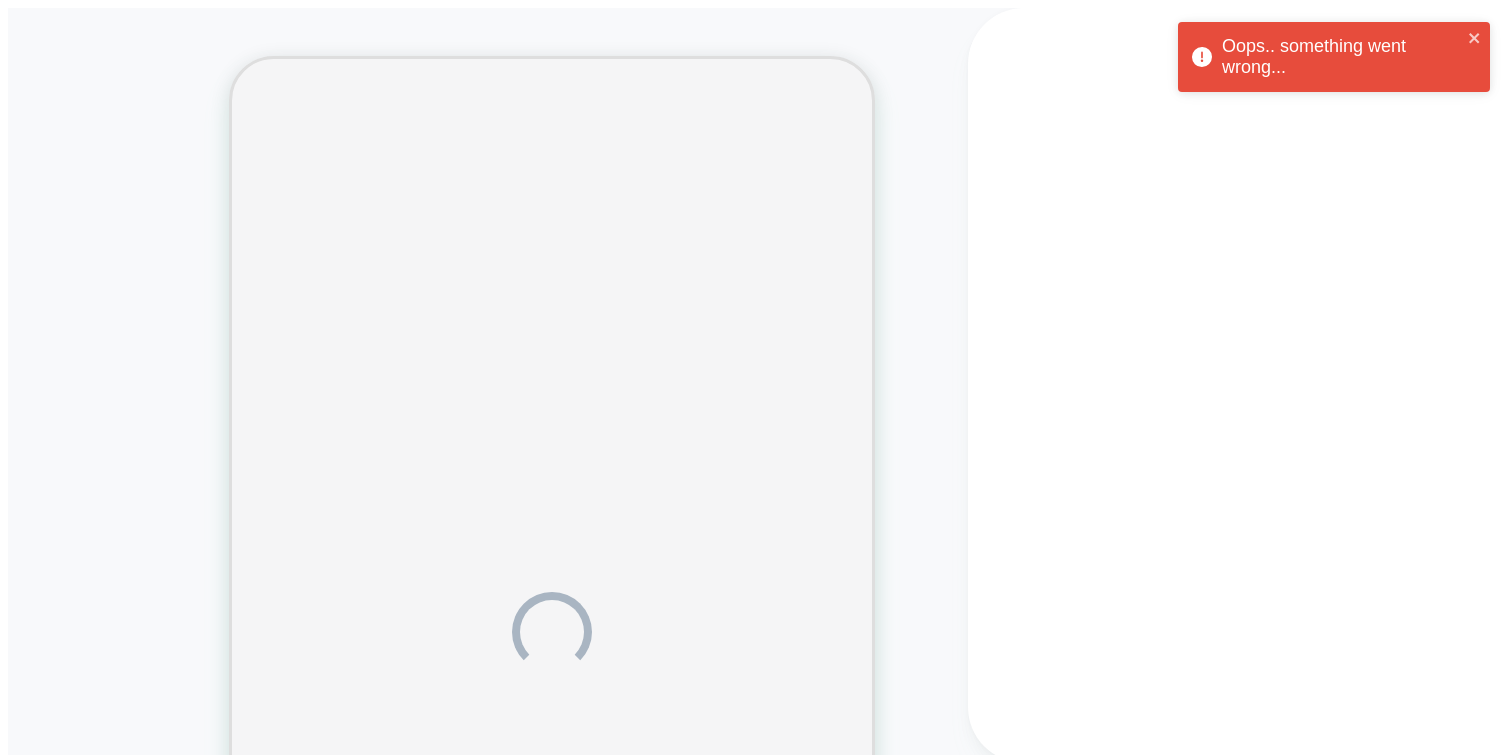 scroll, scrollTop: 0, scrollLeft: 0, axis: both 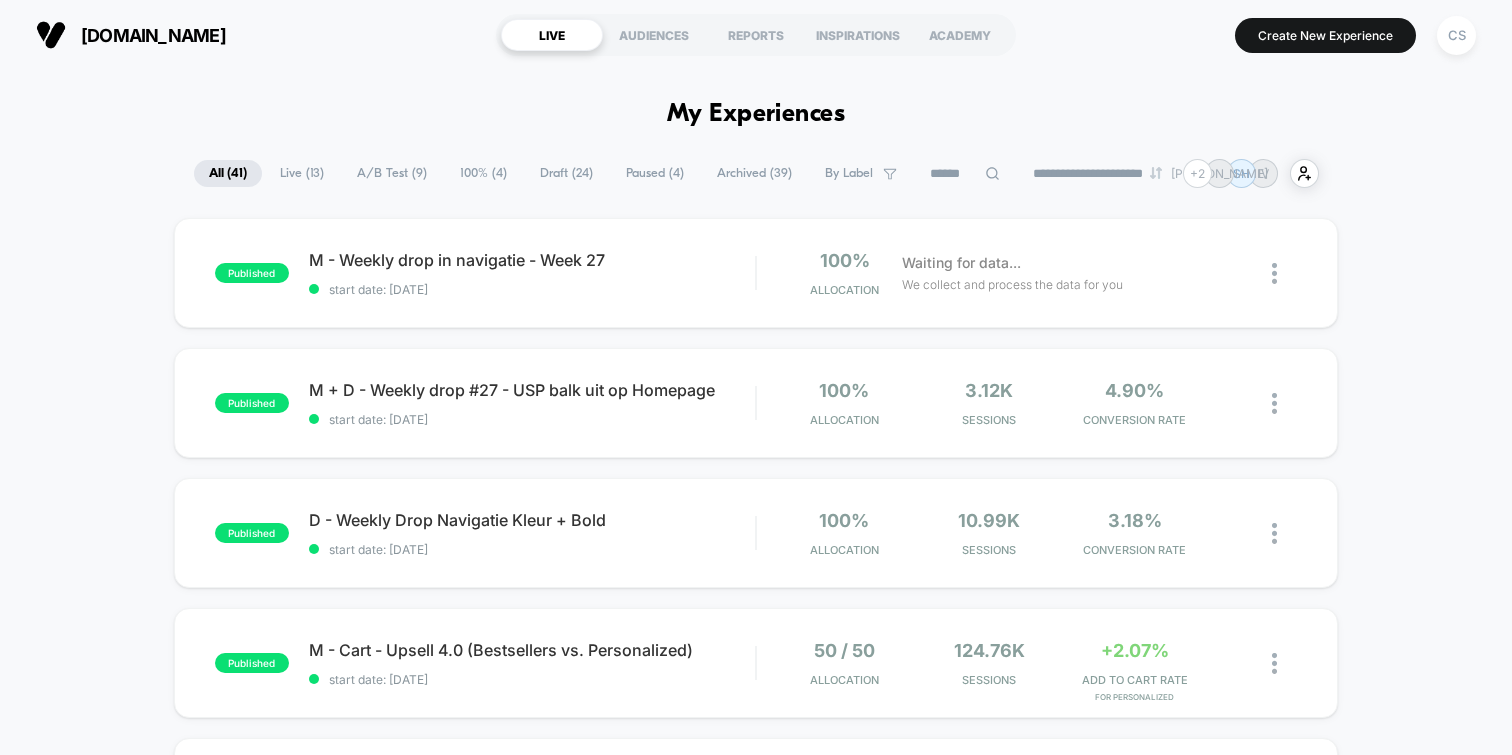 click on "Live ( 13 )" at bounding box center (302, 173) 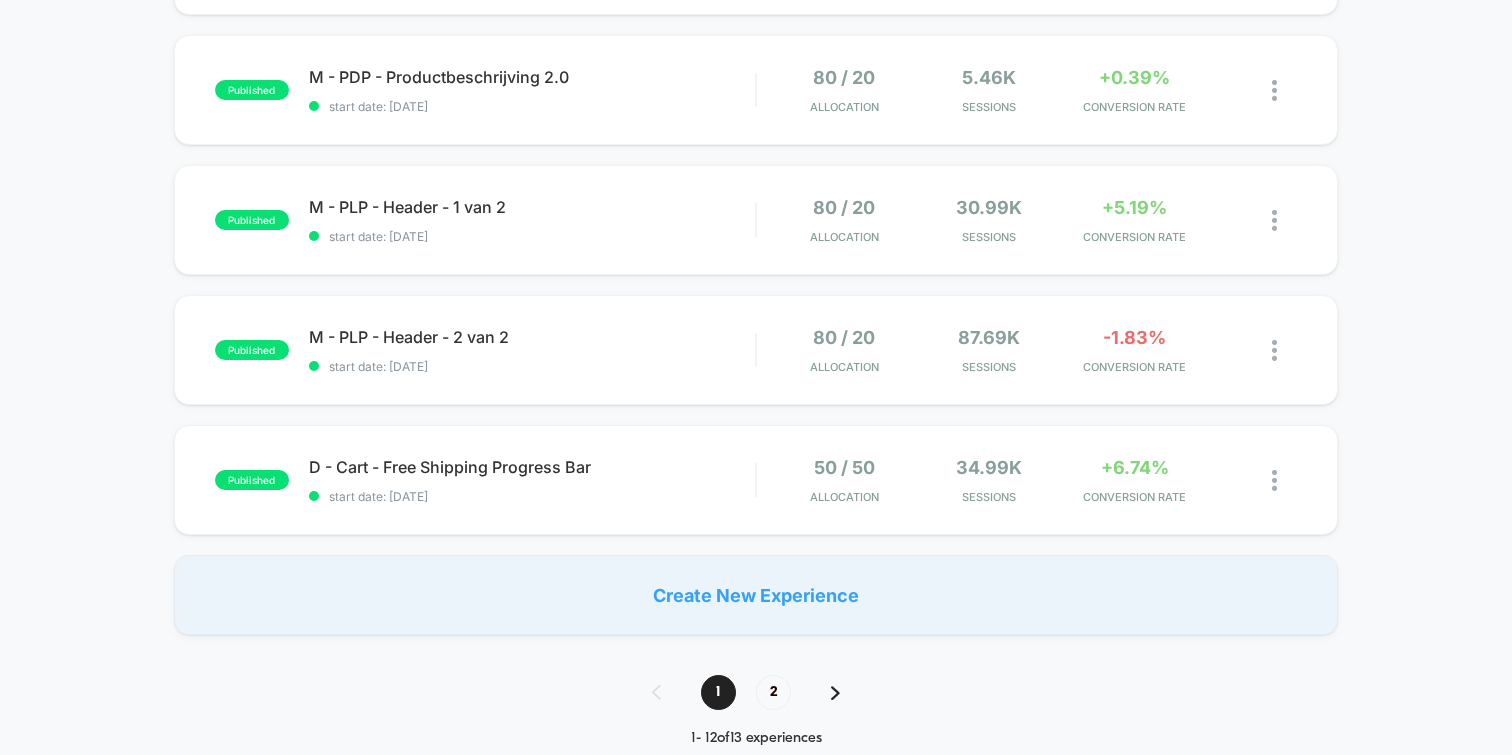 scroll, scrollTop: 1272, scrollLeft: 0, axis: vertical 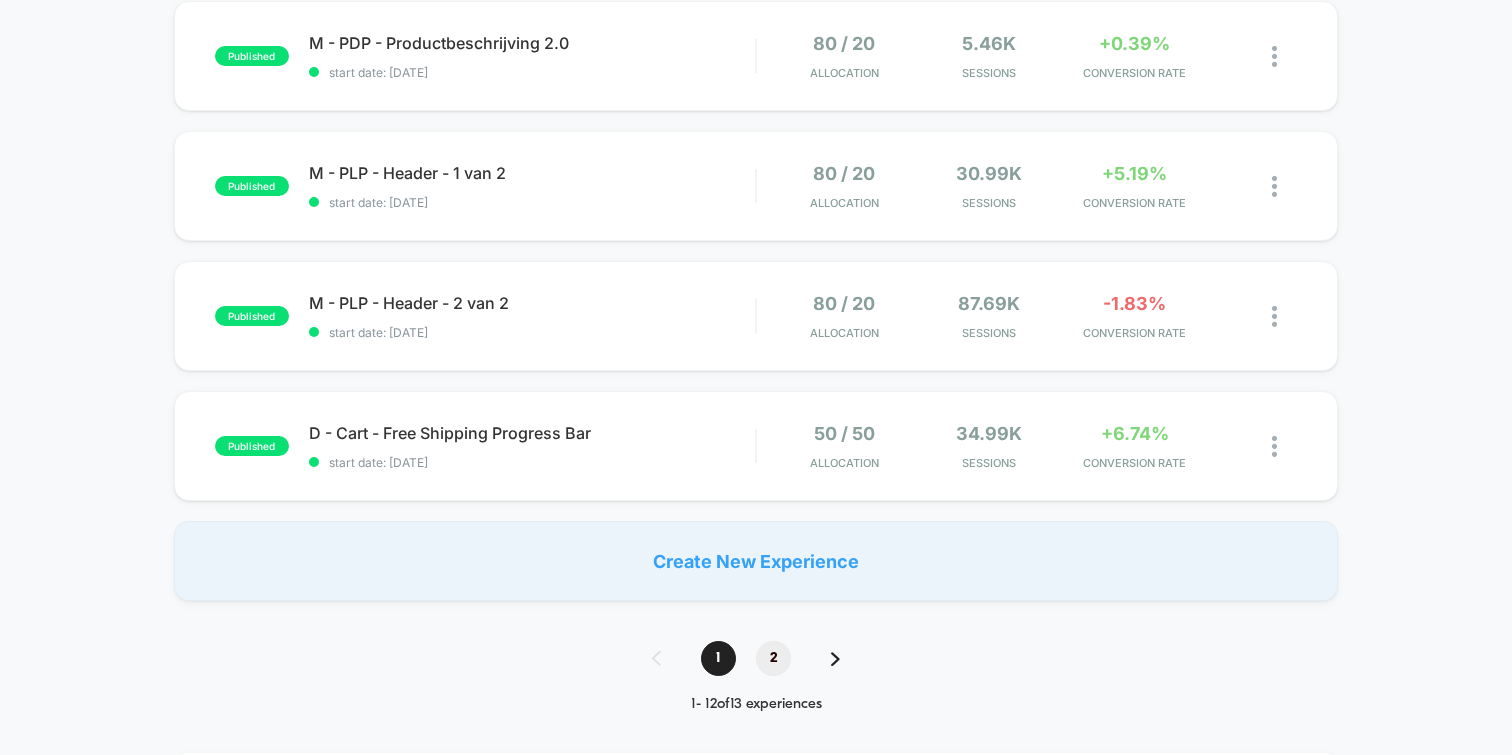 click on "2" at bounding box center (773, 658) 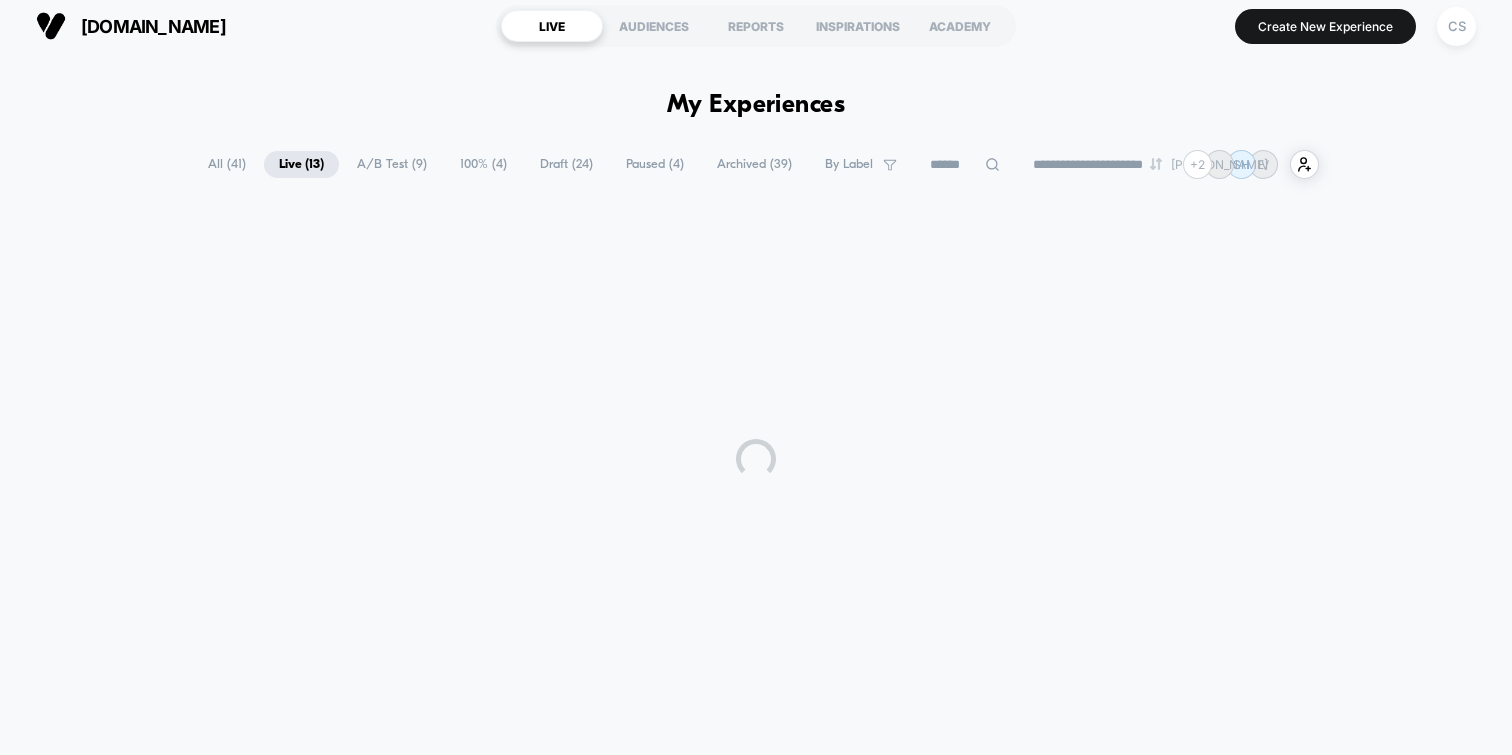 scroll, scrollTop: 0, scrollLeft: 0, axis: both 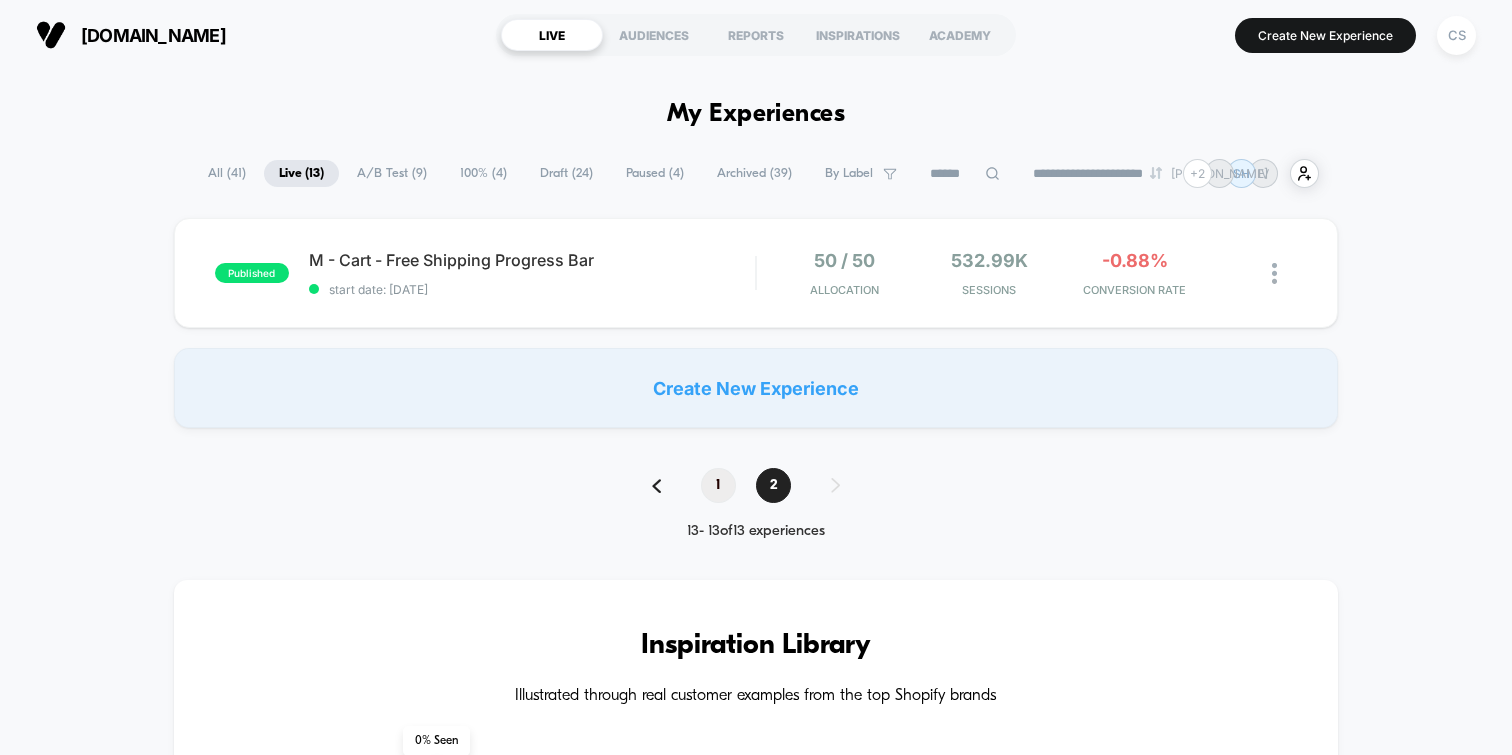click on "1" at bounding box center [718, 485] 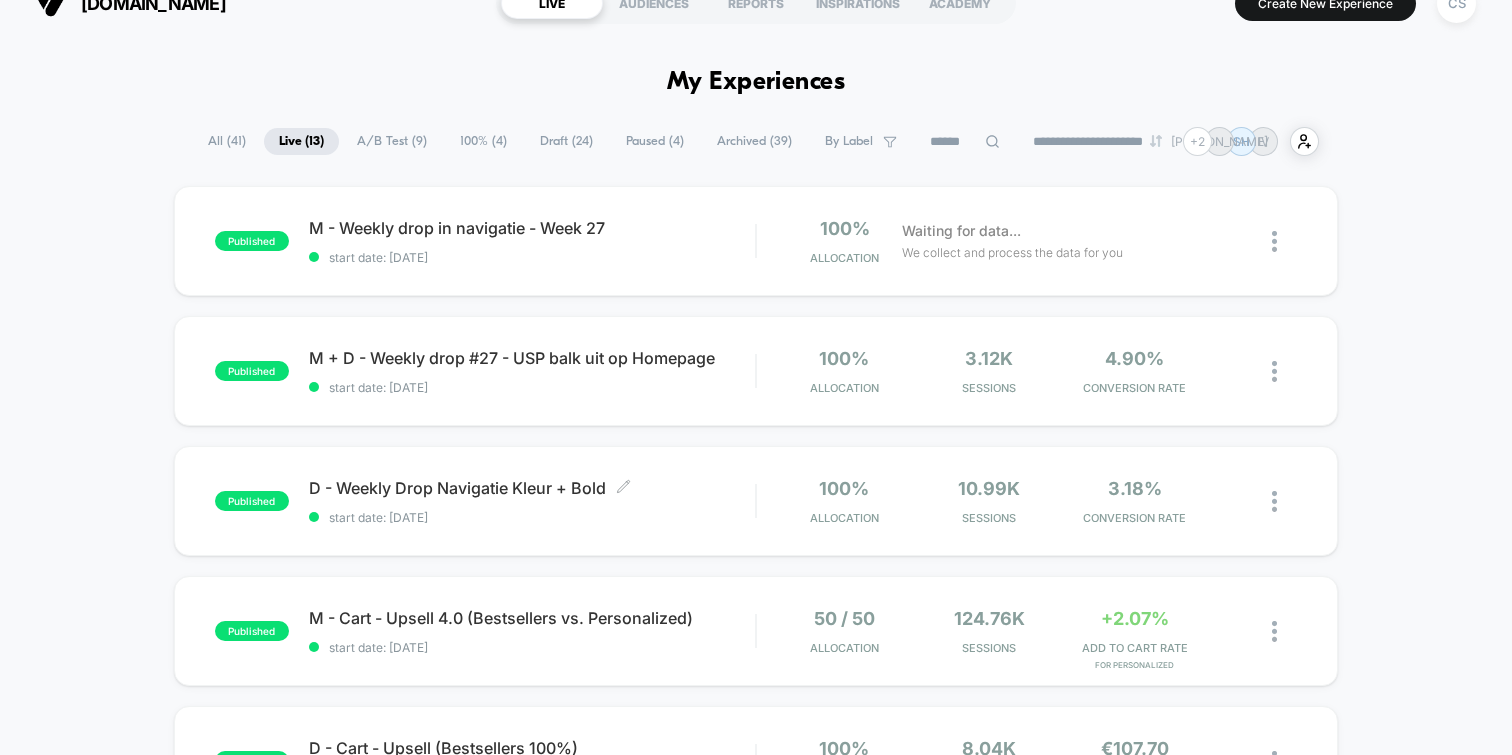 scroll, scrollTop: 0, scrollLeft: 0, axis: both 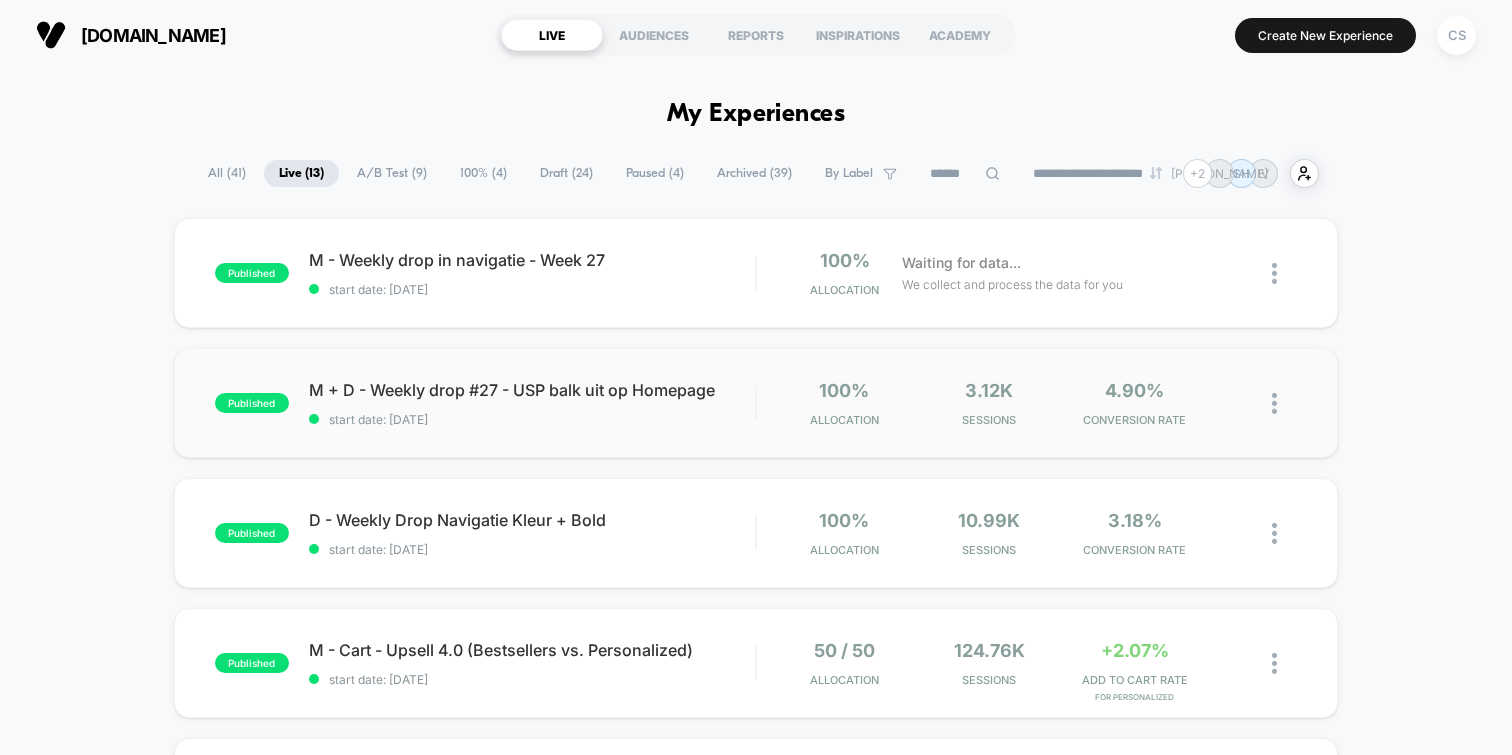 click at bounding box center (1274, 403) 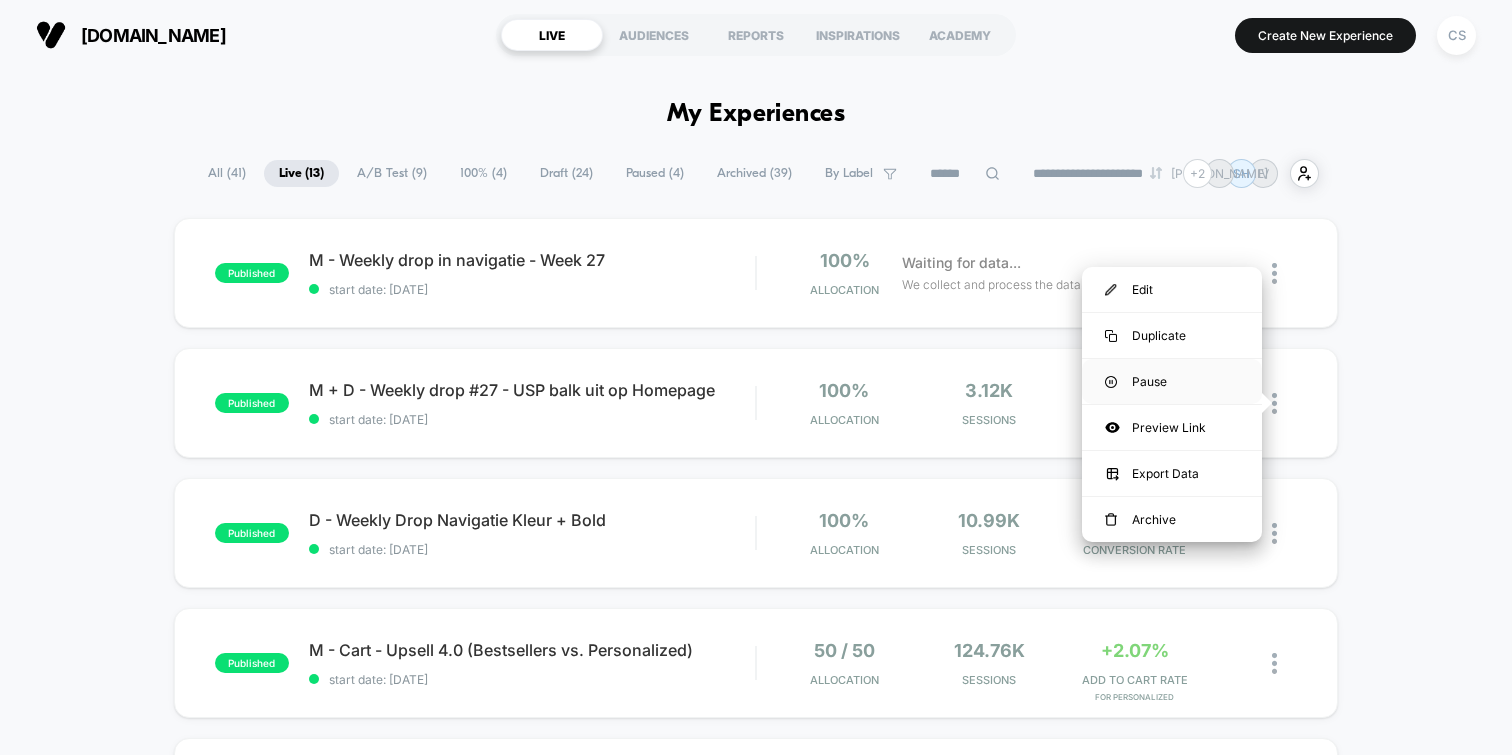 click on "Pause" at bounding box center [1172, 381] 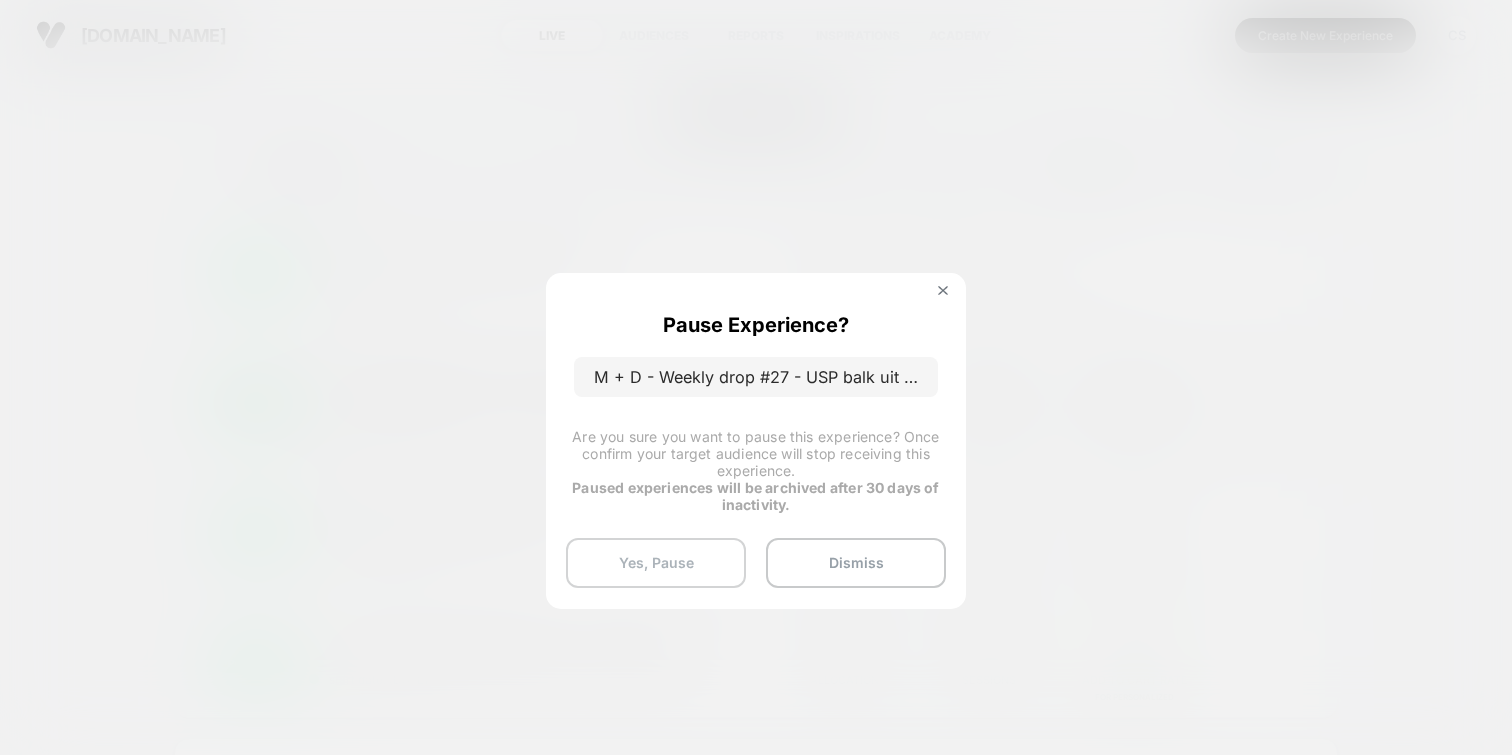 click on "Yes, Pause" at bounding box center [656, 563] 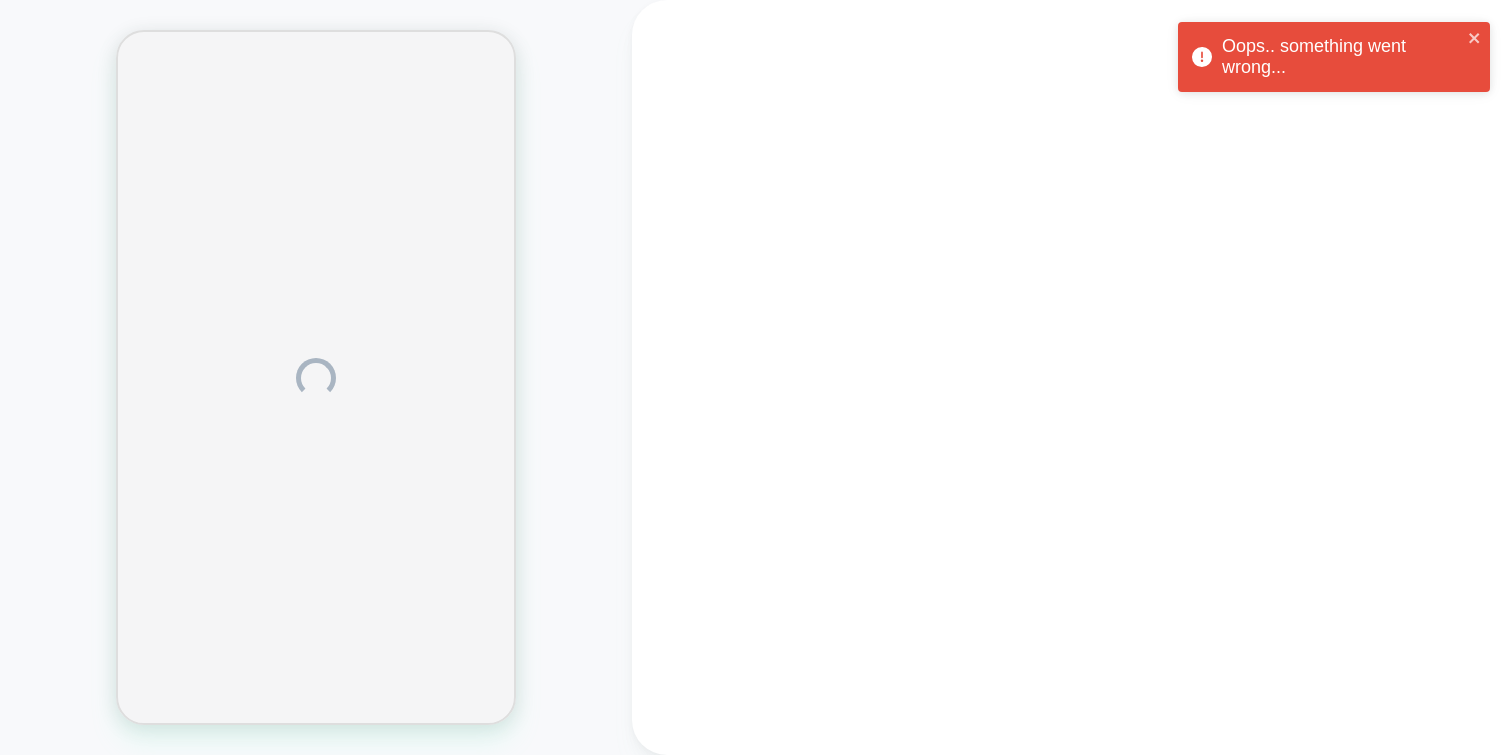 scroll, scrollTop: 0, scrollLeft: 0, axis: both 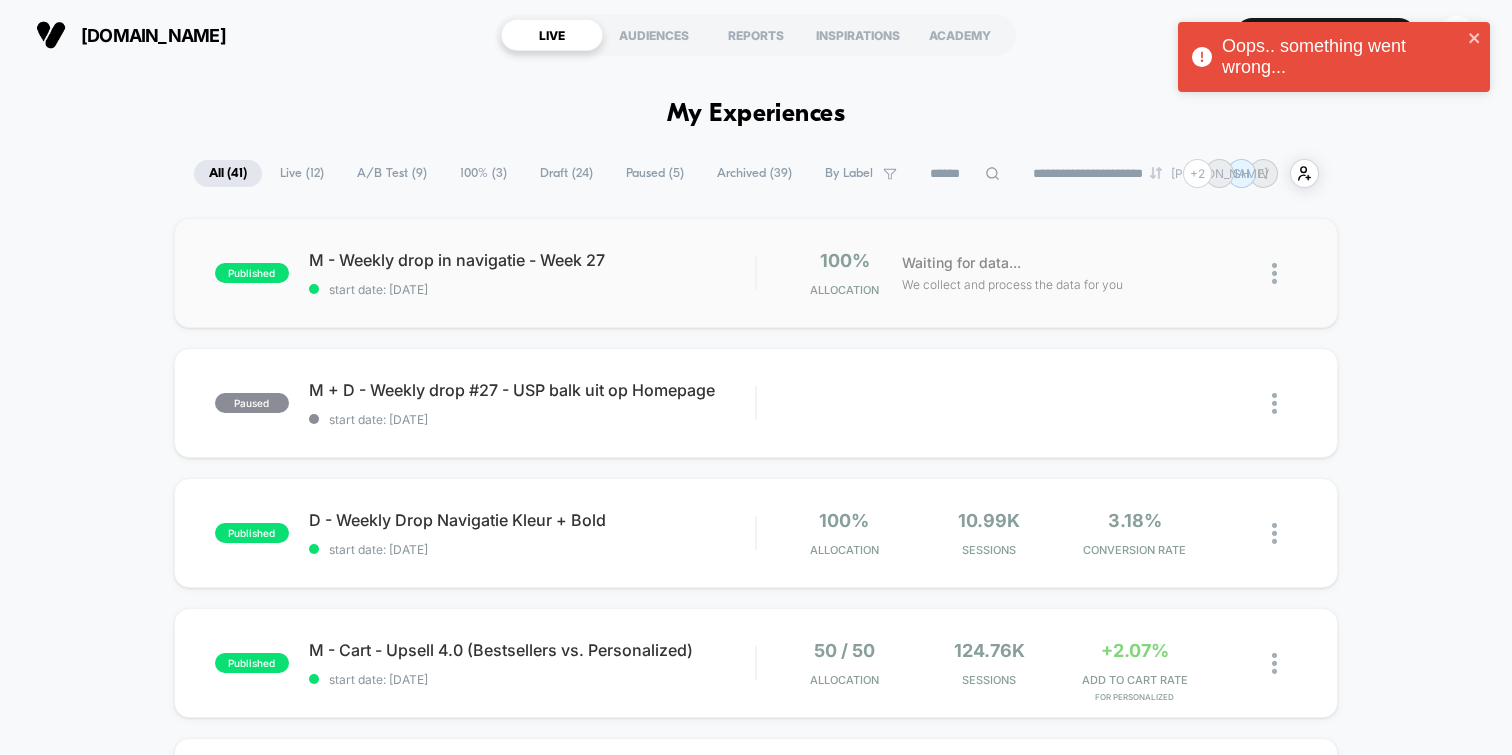 click on "M - Weekly drop in navigatie - Week 27" at bounding box center (532, 260) 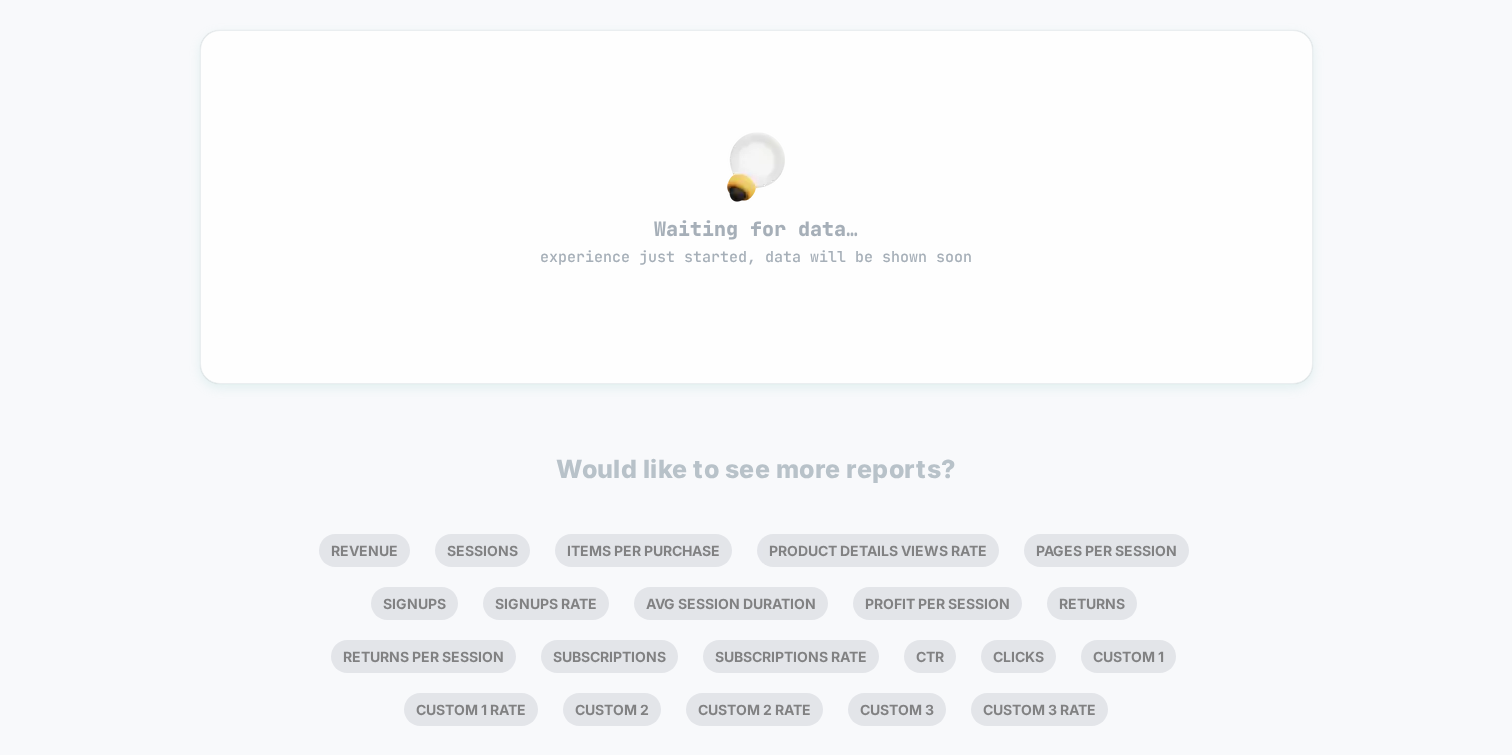 scroll, scrollTop: 0, scrollLeft: 0, axis: both 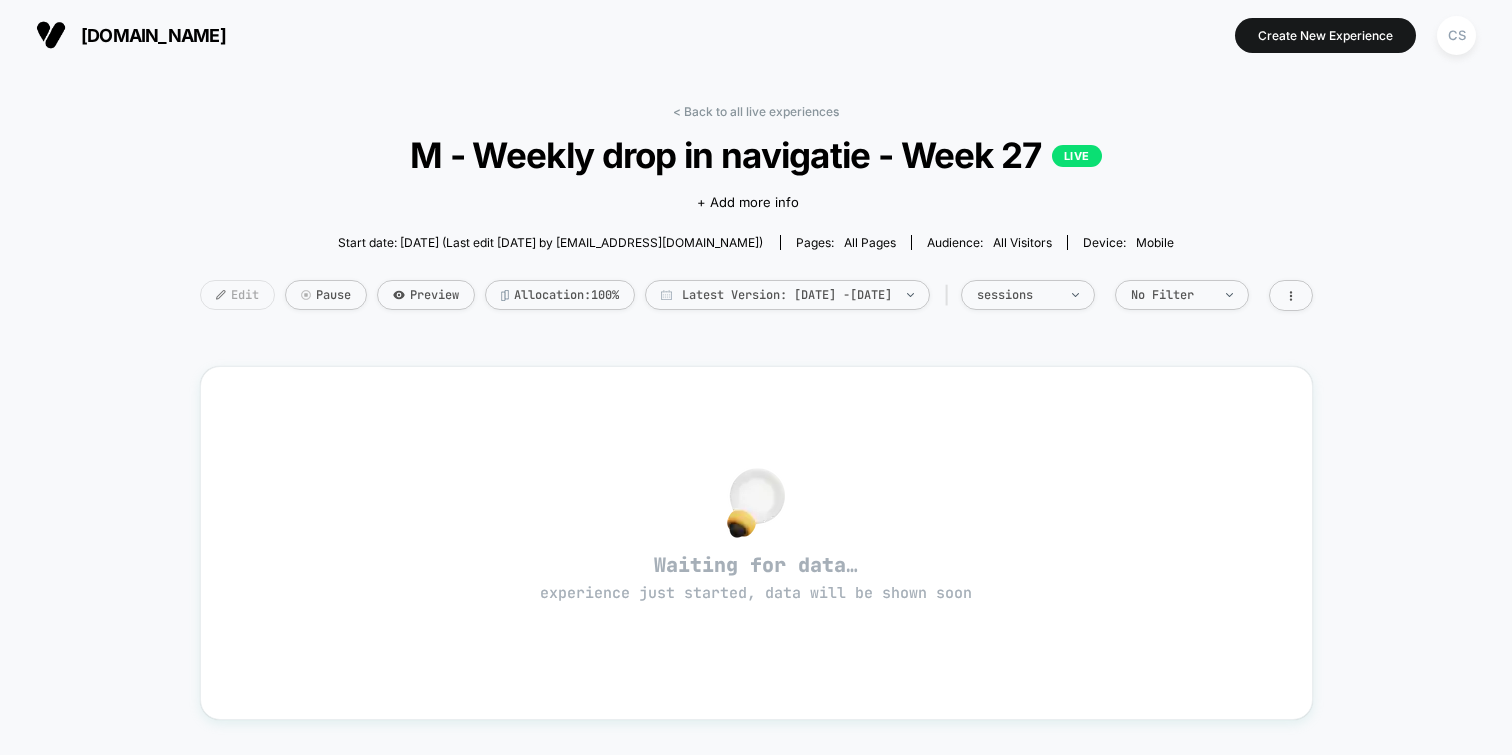 click on "Edit" at bounding box center [237, 295] 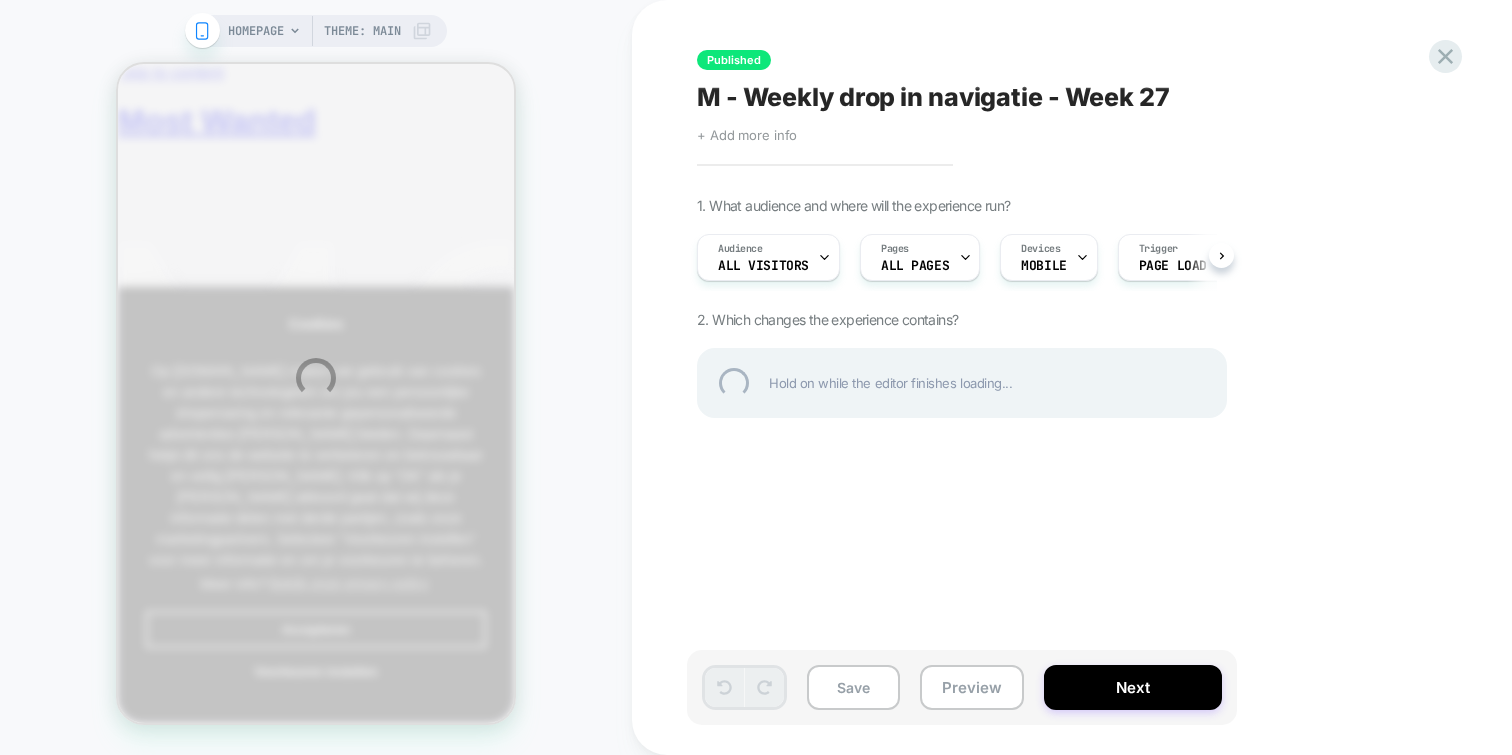 scroll, scrollTop: 0, scrollLeft: 0, axis: both 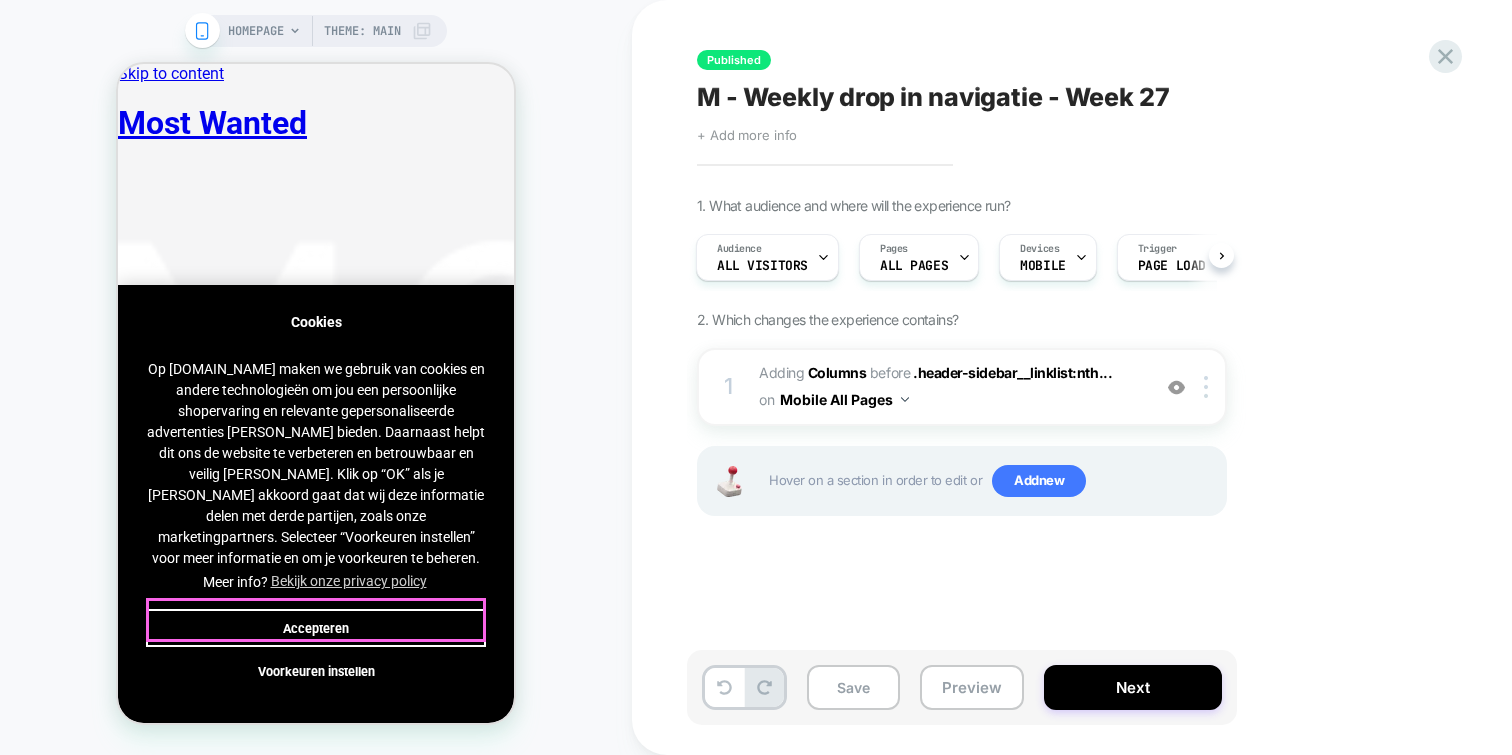 click on "Accepteren" at bounding box center [316, 628] 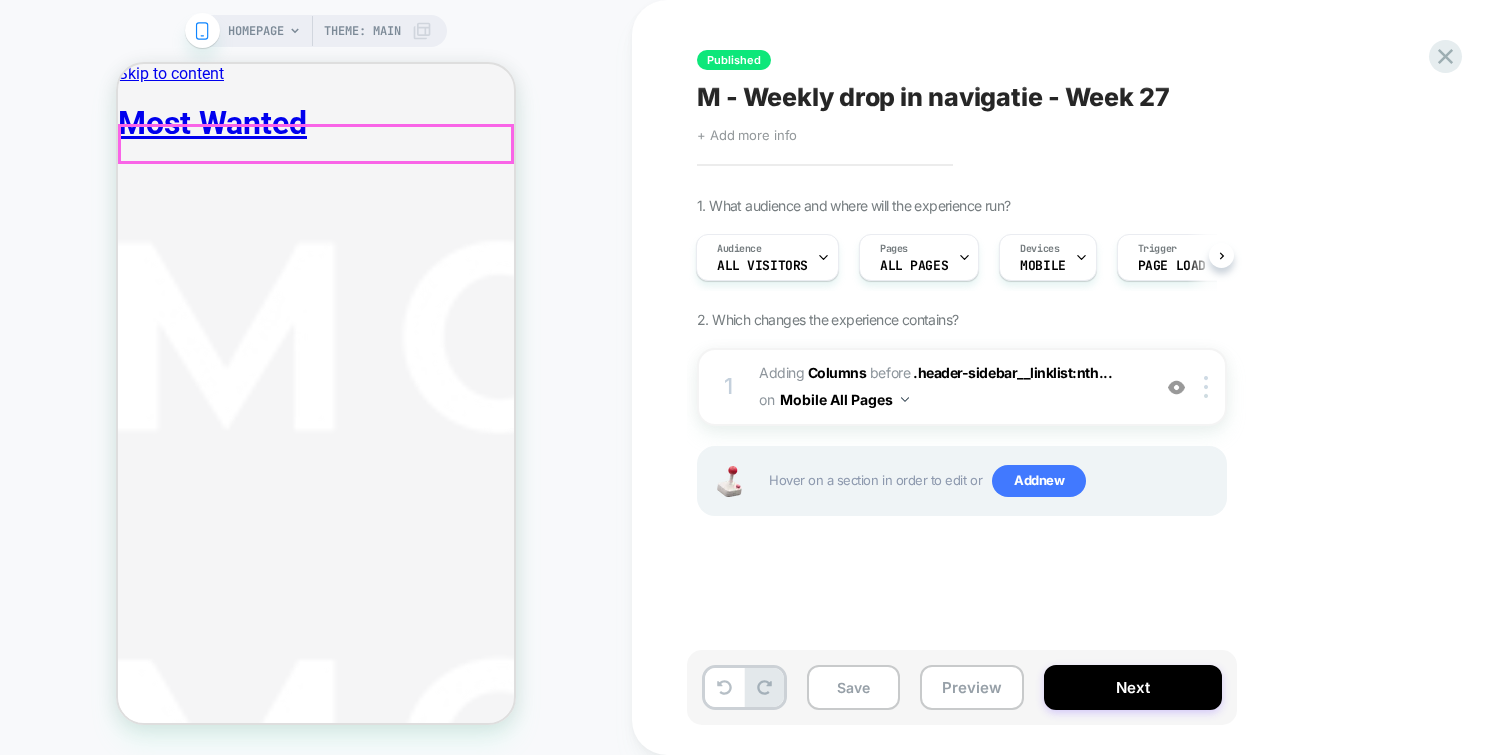 click 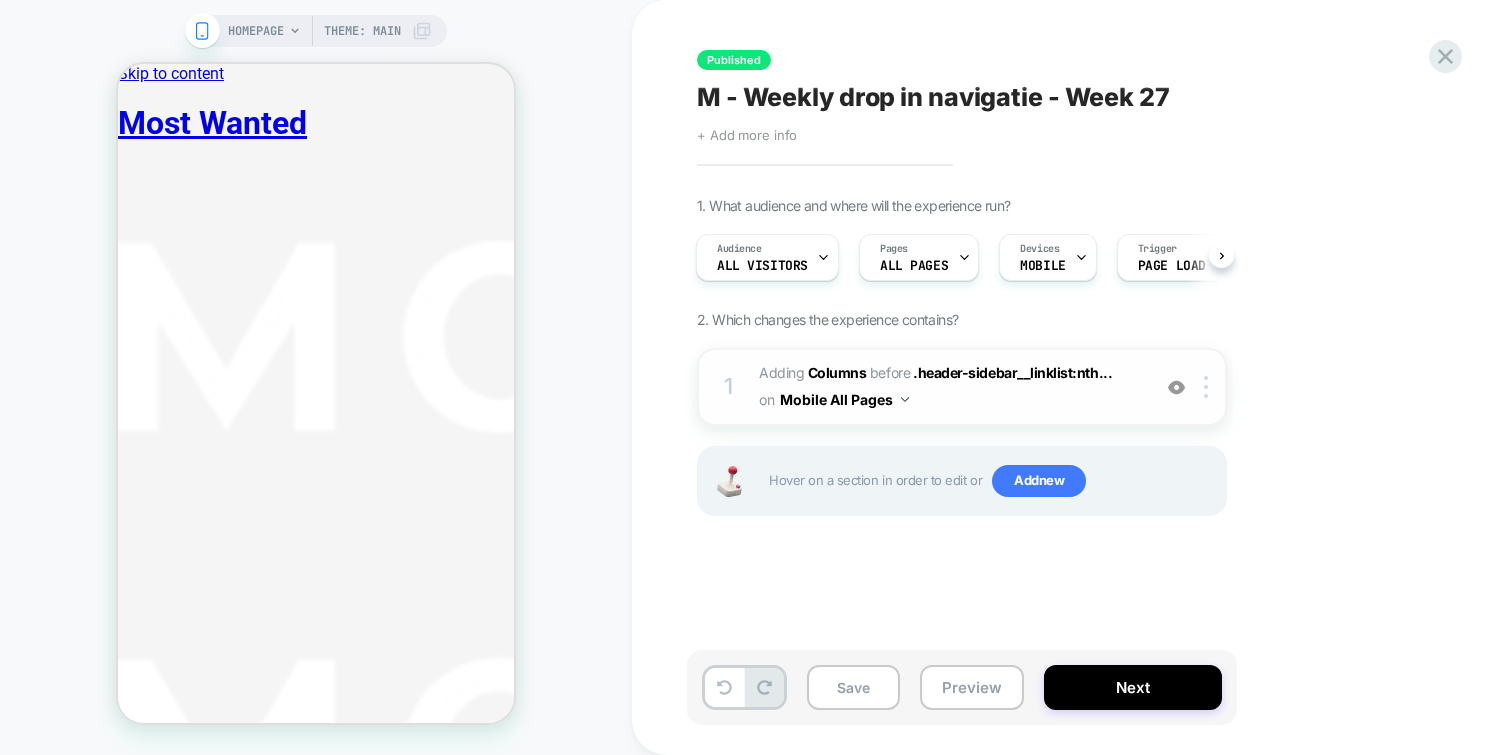 click on "#_loomi_addon_1749030724046_dup1749725474_dup1750321892_dup1750860914_dup1751527356 Adding   Columns   BEFORE .header-sidebar__linklist:nth... .header-sidebar__linklist:nth-child(1) > li:nth-child(1)   on Mobile All Pages" at bounding box center [949, 387] 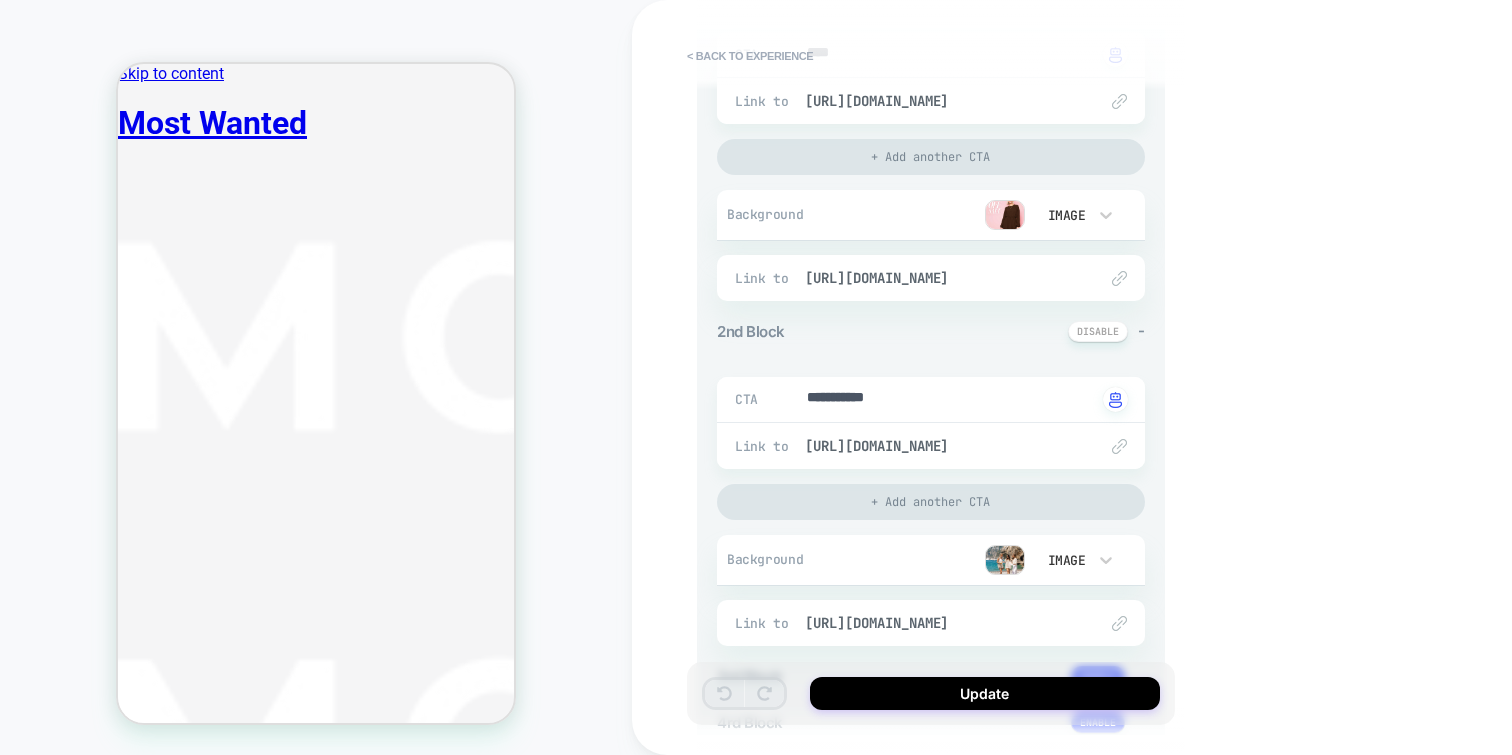 scroll, scrollTop: 245, scrollLeft: 0, axis: vertical 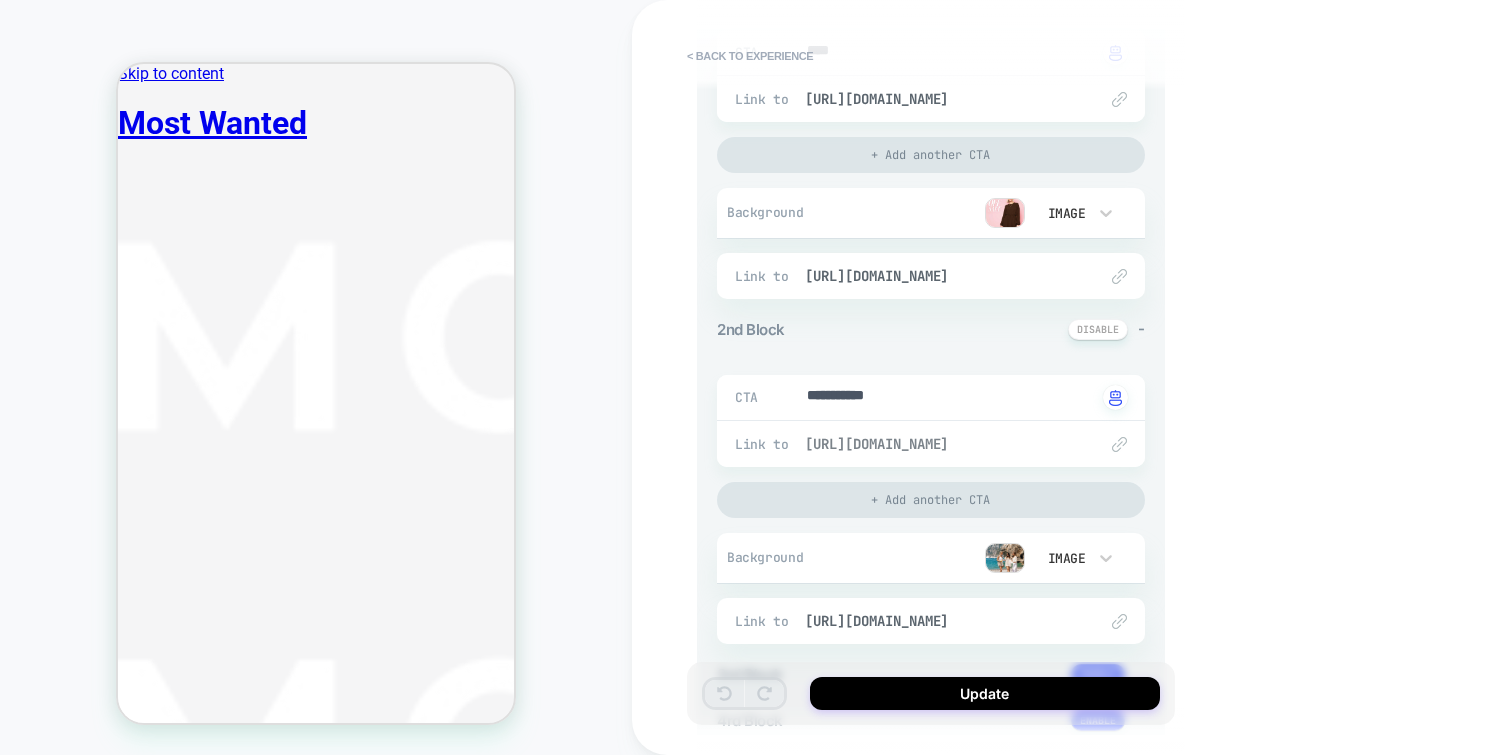 click on "https://most-wanted.com/collections/weekly-drops" at bounding box center [941, 444] 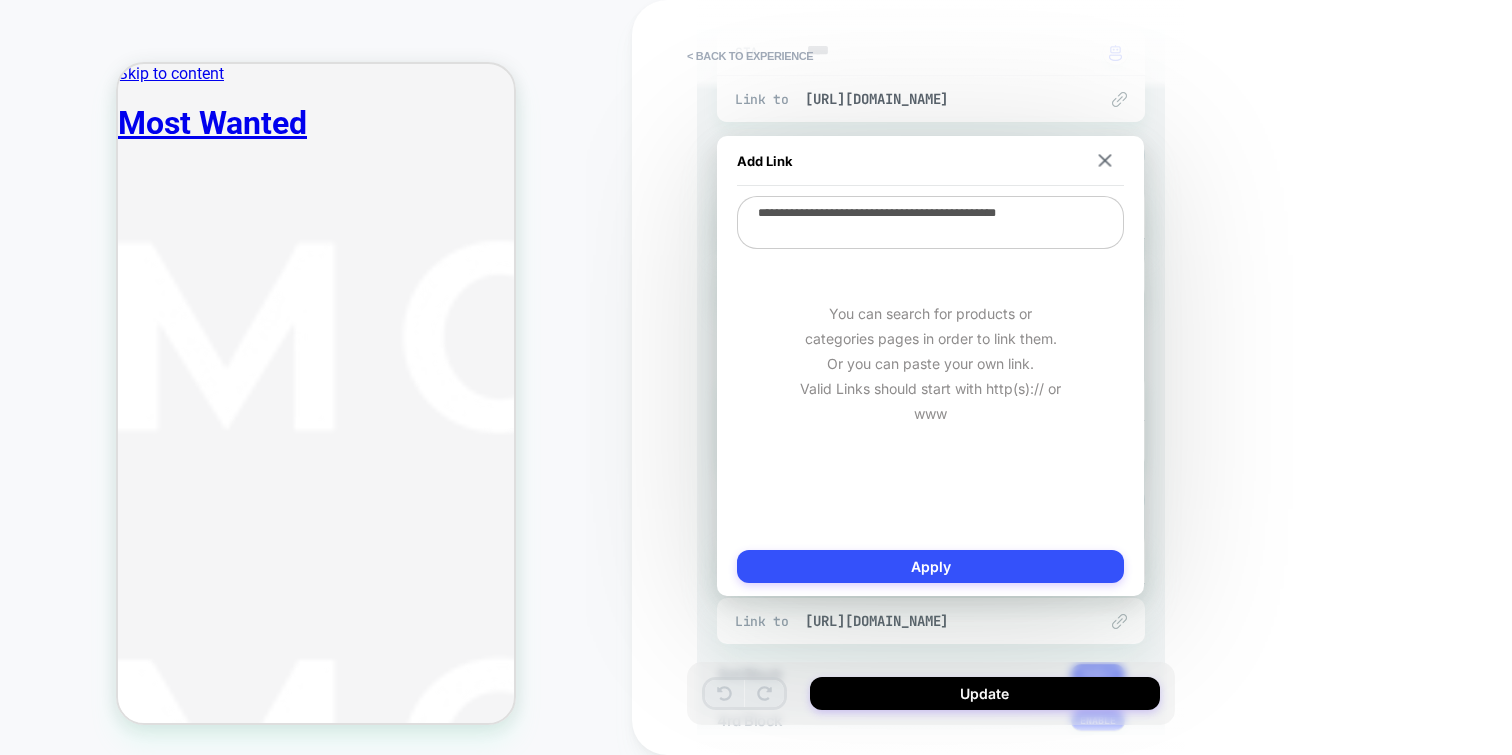 click on "**********" at bounding box center [930, 222] 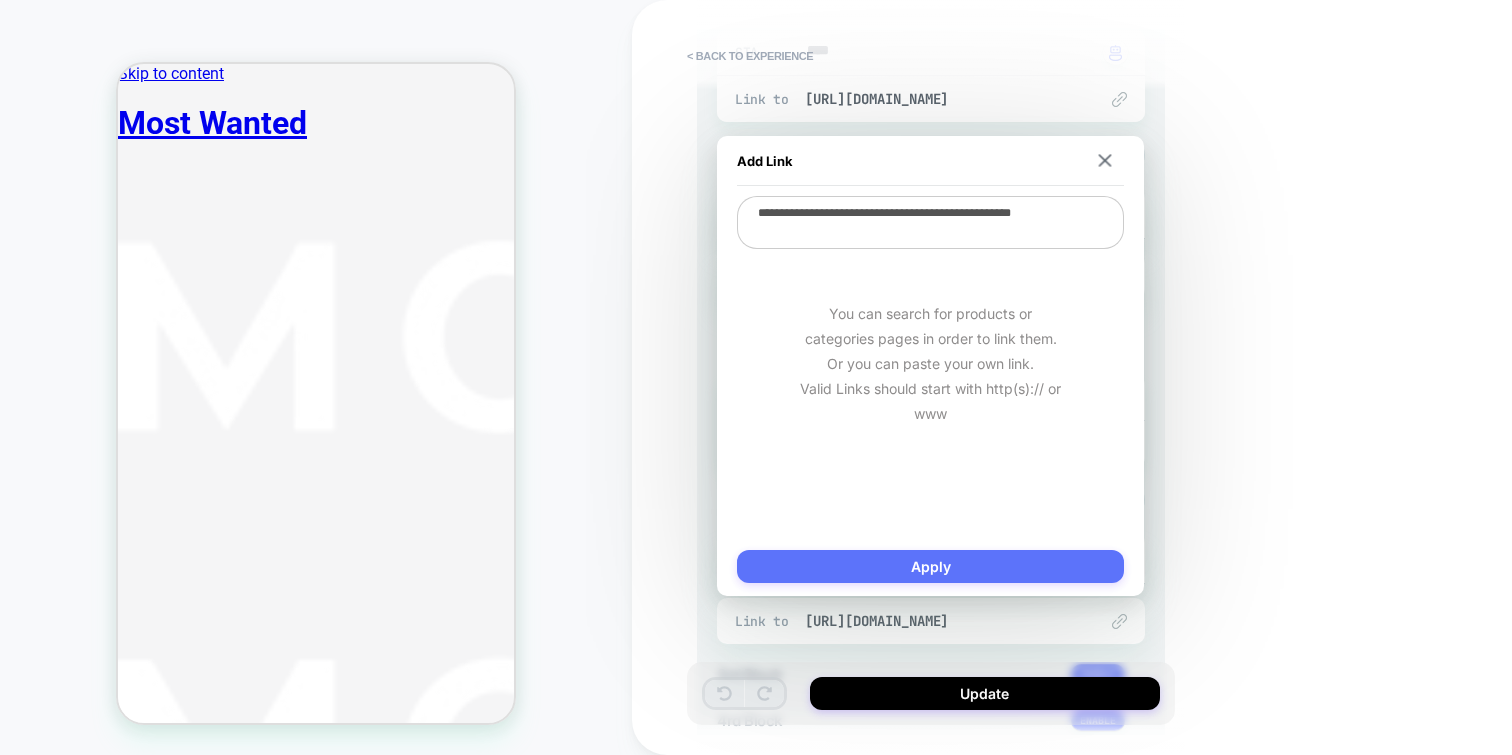 type on "**********" 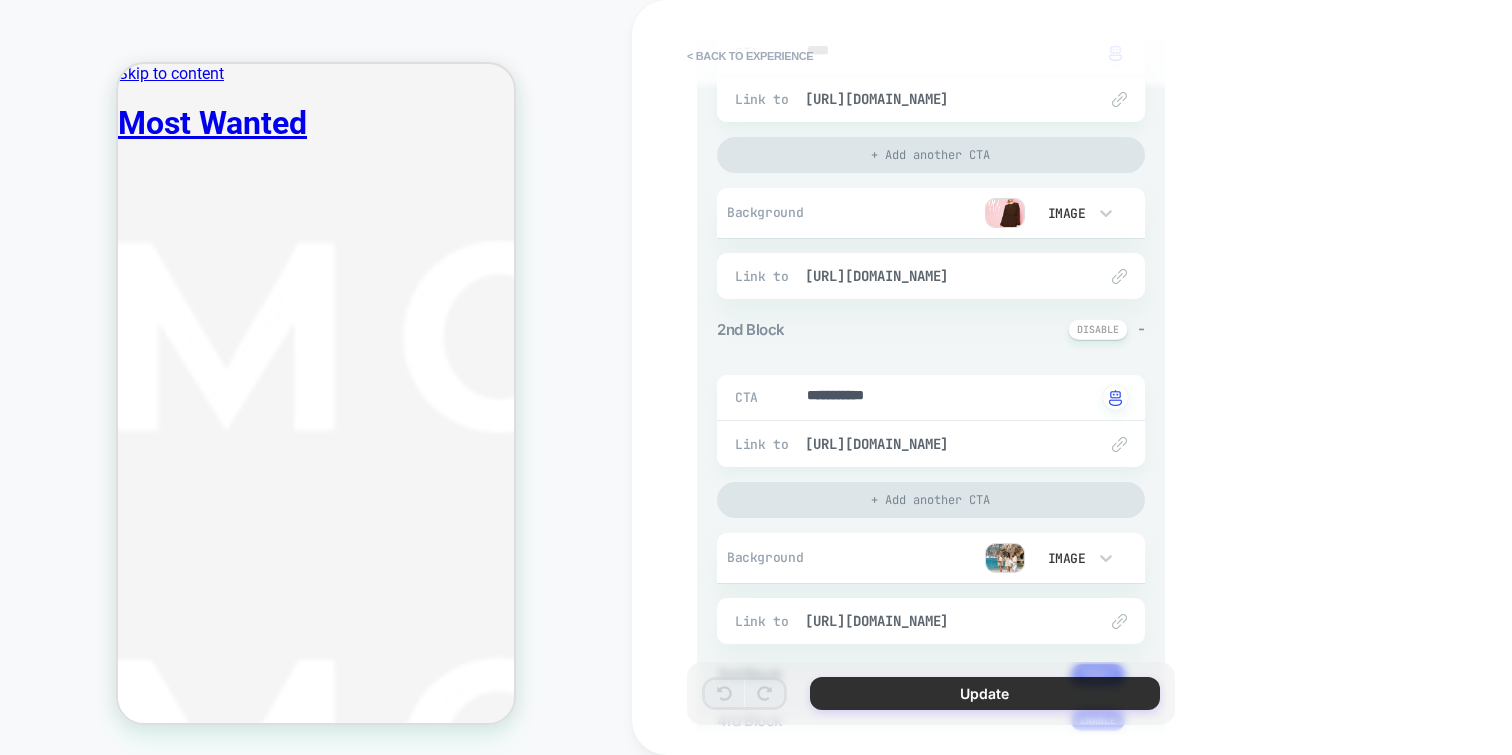 click on "Update" at bounding box center (985, 693) 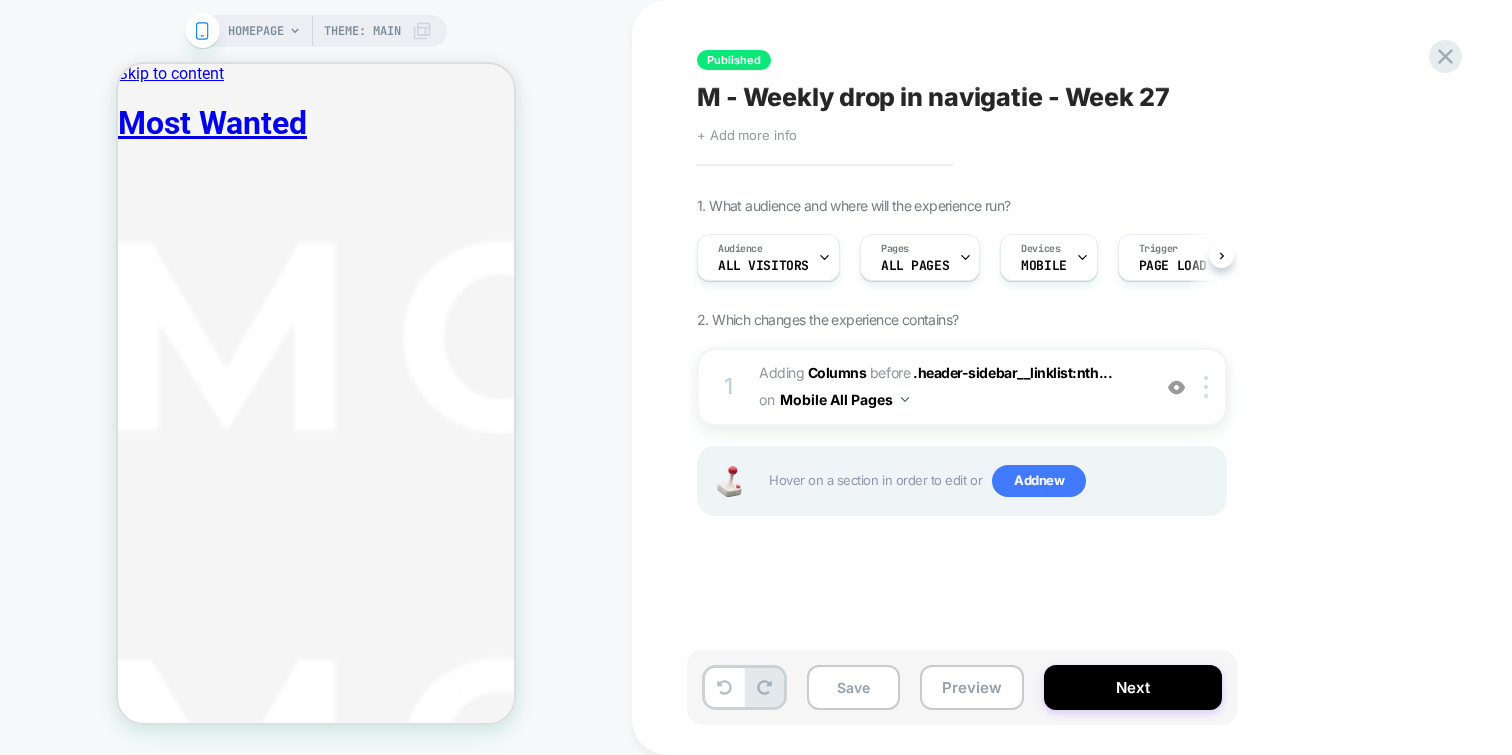 scroll, scrollTop: 0, scrollLeft: 1, axis: horizontal 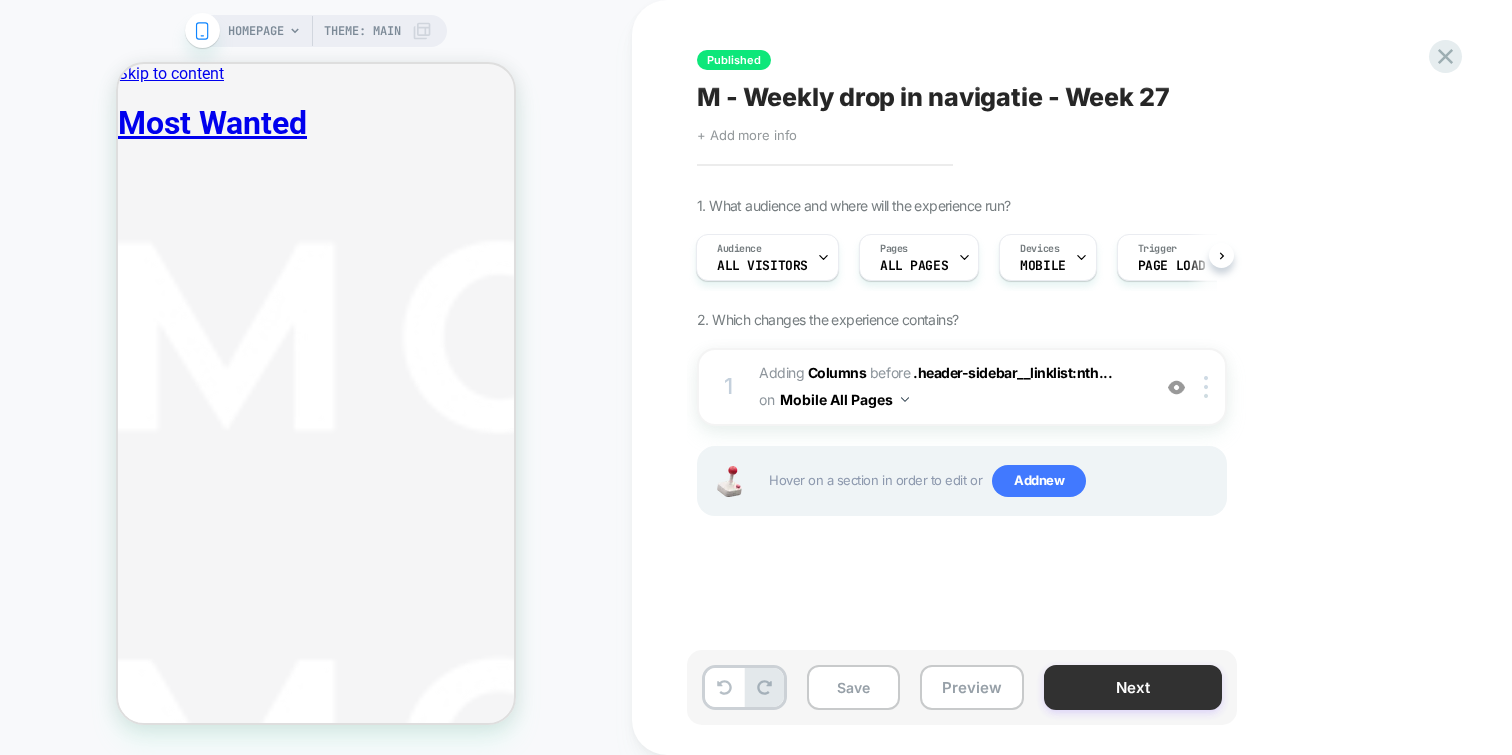 click on "Next" at bounding box center [1133, 687] 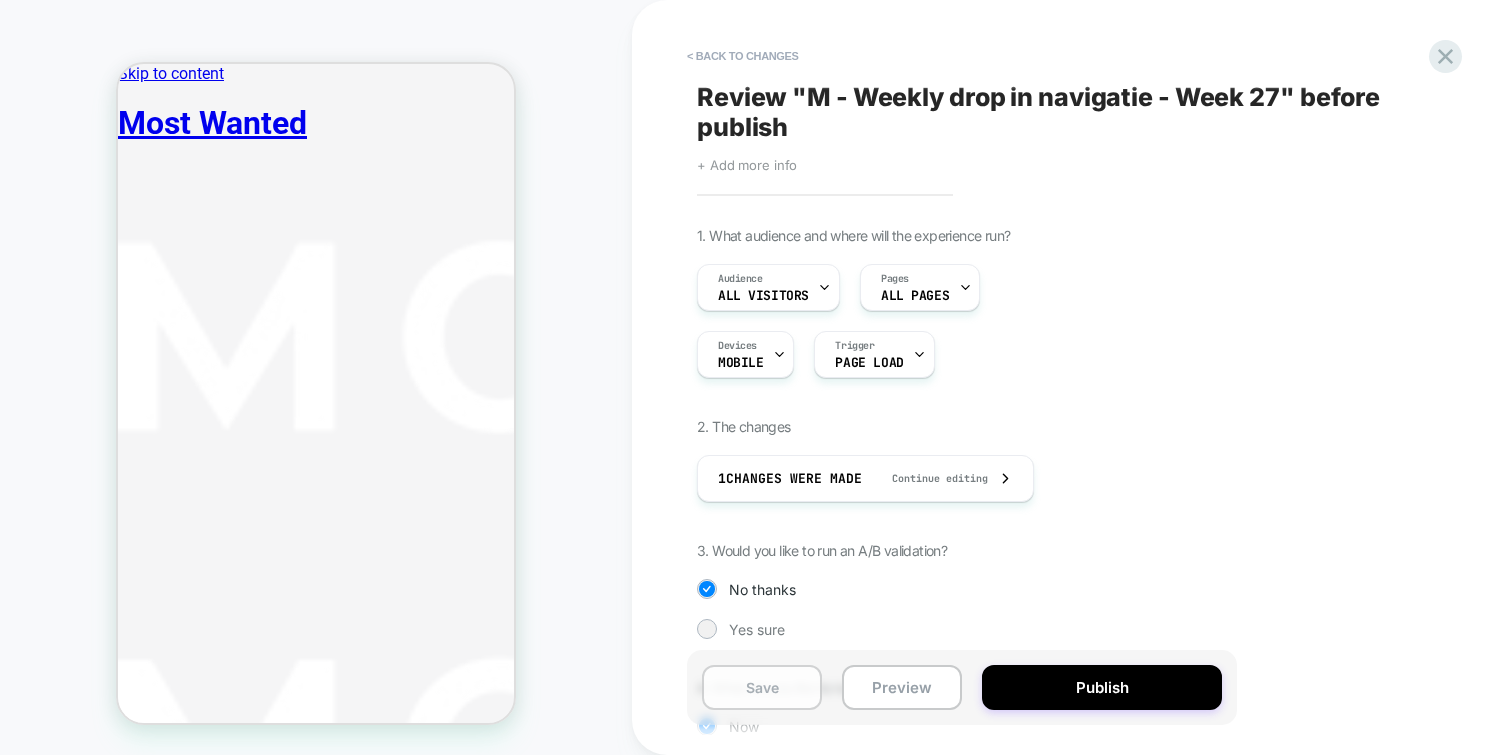click on "Save" at bounding box center (762, 687) 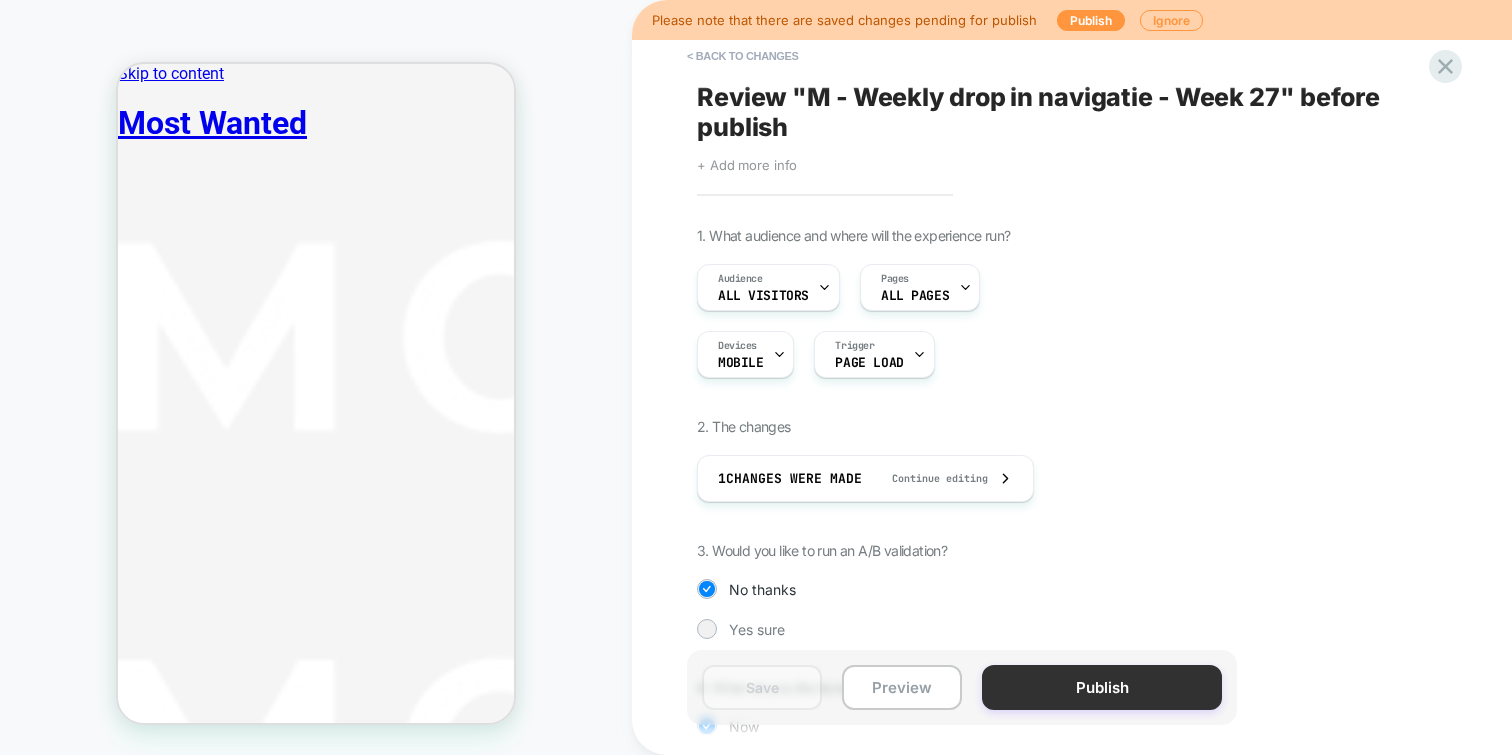 click on "Publish" at bounding box center (1102, 687) 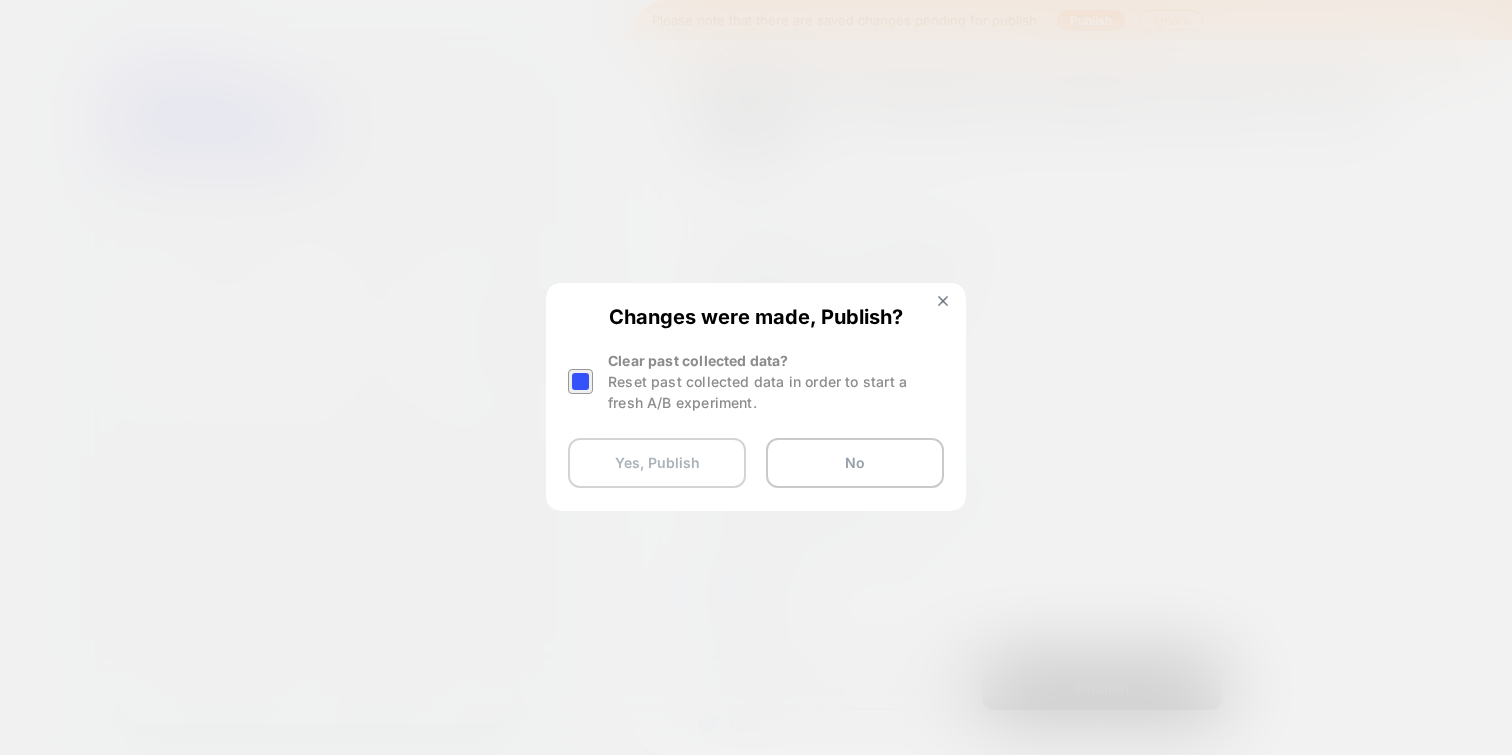 click on "Yes, Publish" at bounding box center (657, 463) 